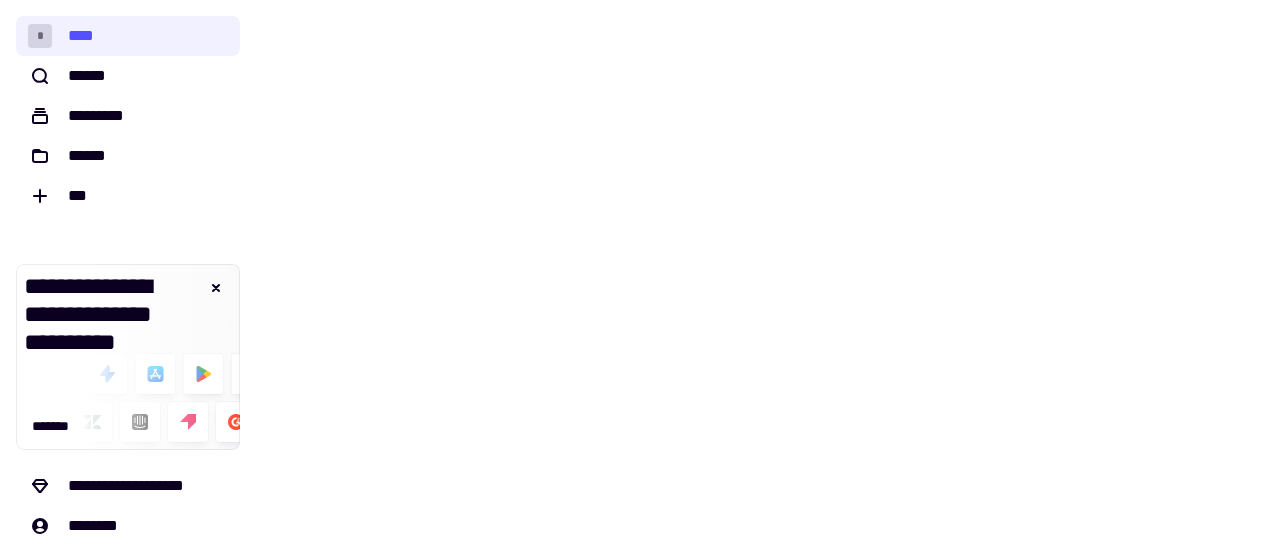 scroll, scrollTop: 0, scrollLeft: 0, axis: both 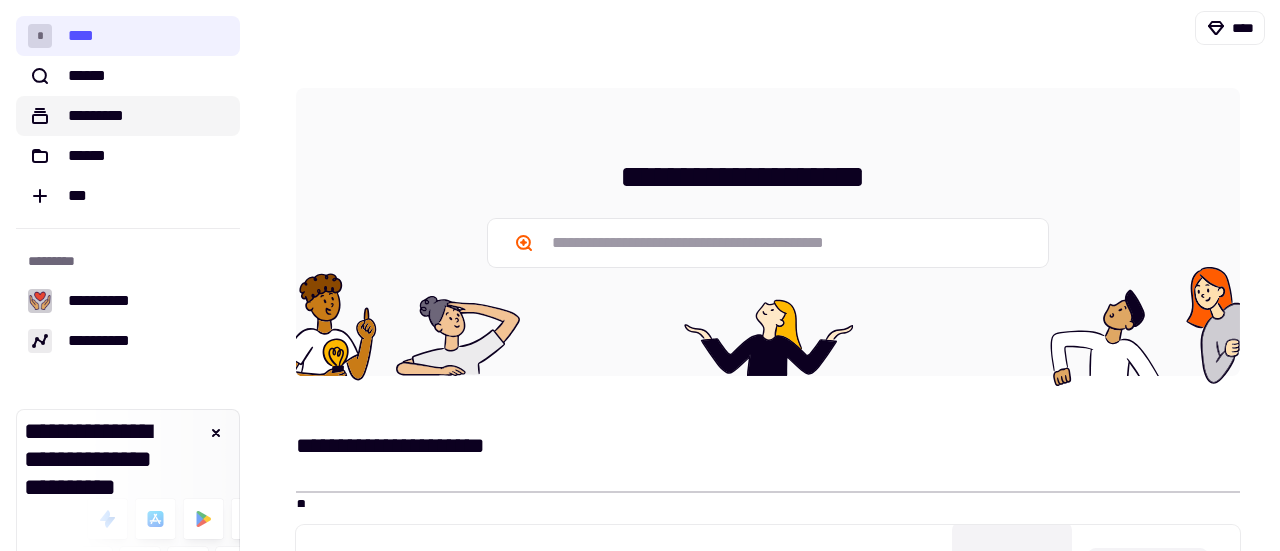 click on "*********" 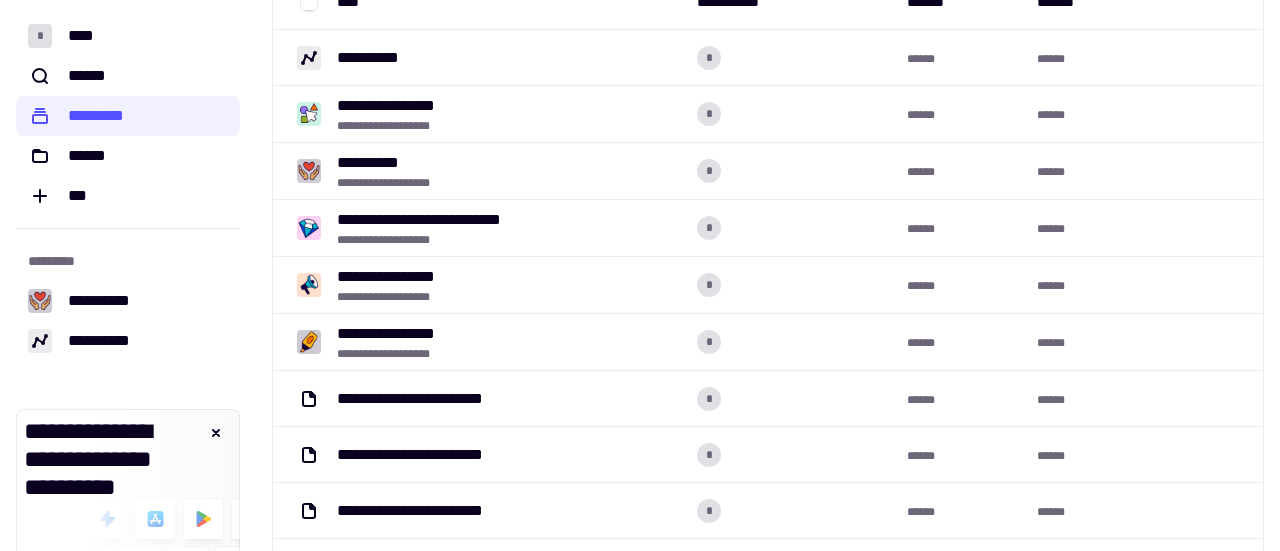 scroll, scrollTop: 230, scrollLeft: 0, axis: vertical 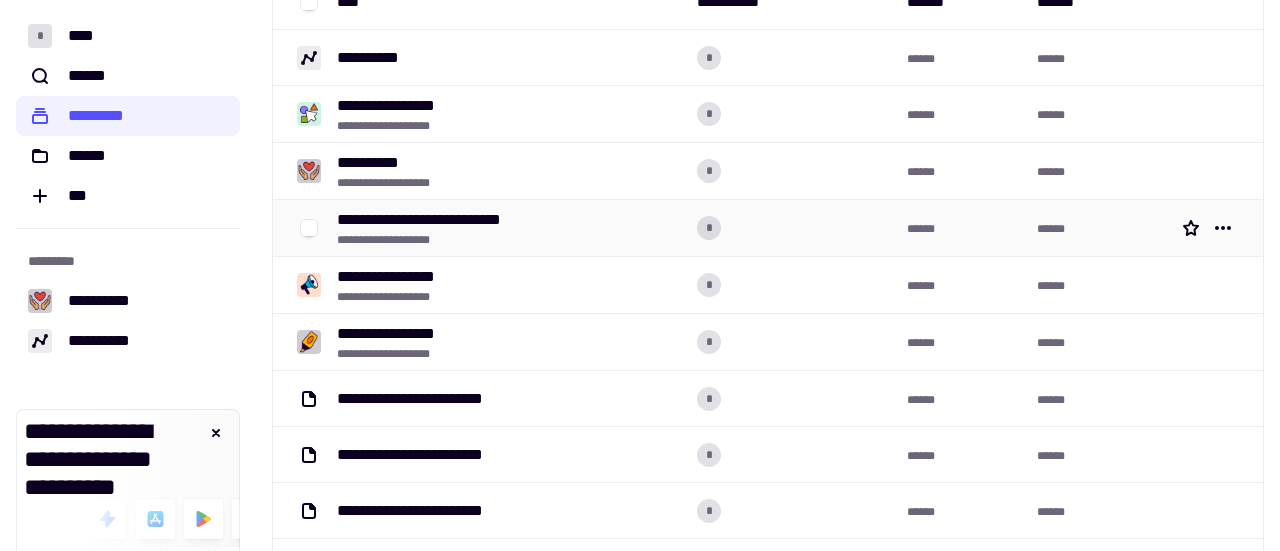 click on "**********" at bounding box center [437, 220] 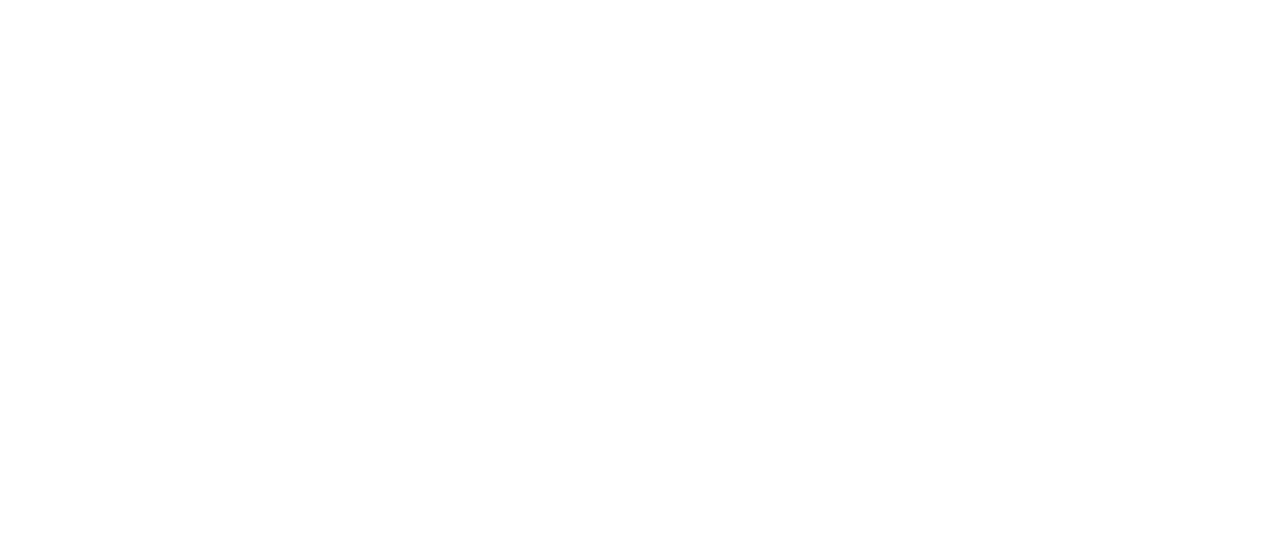 scroll, scrollTop: 0, scrollLeft: 0, axis: both 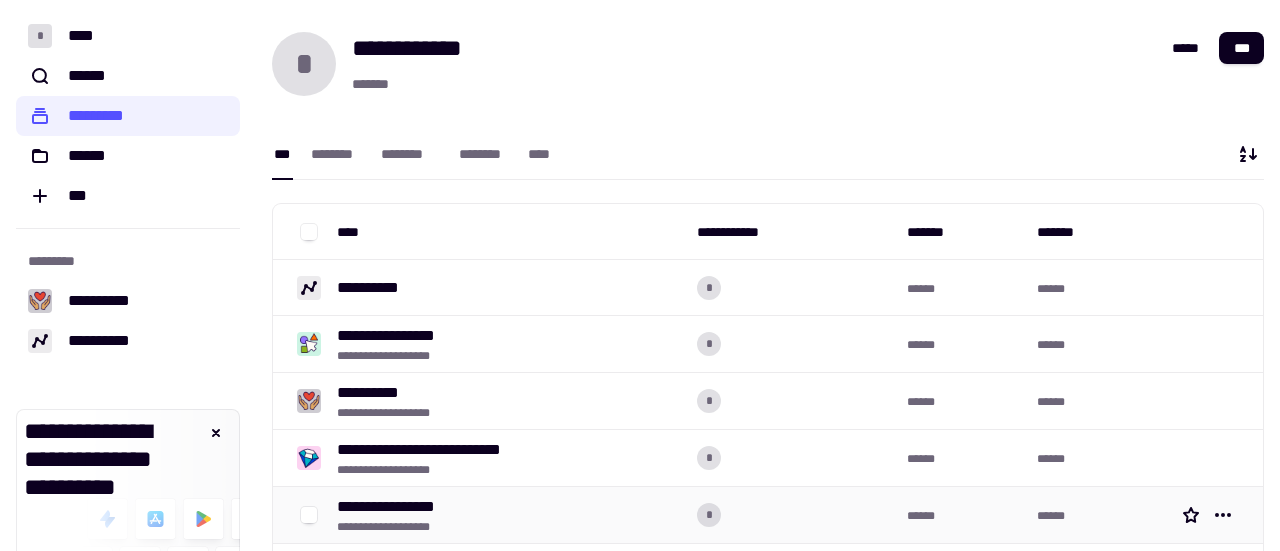 click on "**********" at bounding box center [394, 507] 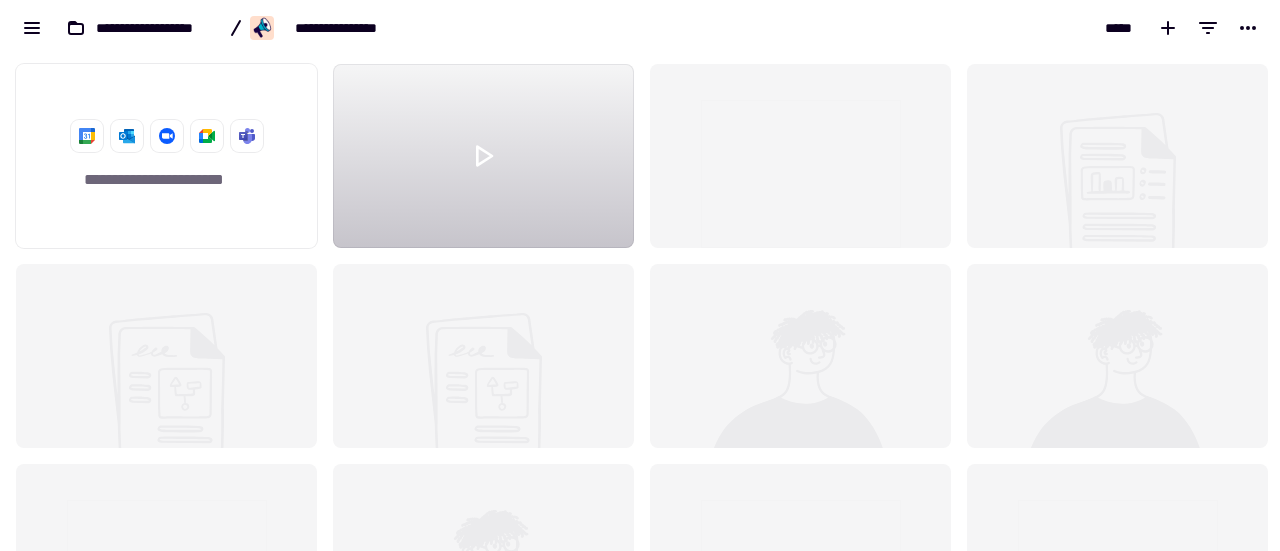 scroll, scrollTop: 16, scrollLeft: 16, axis: both 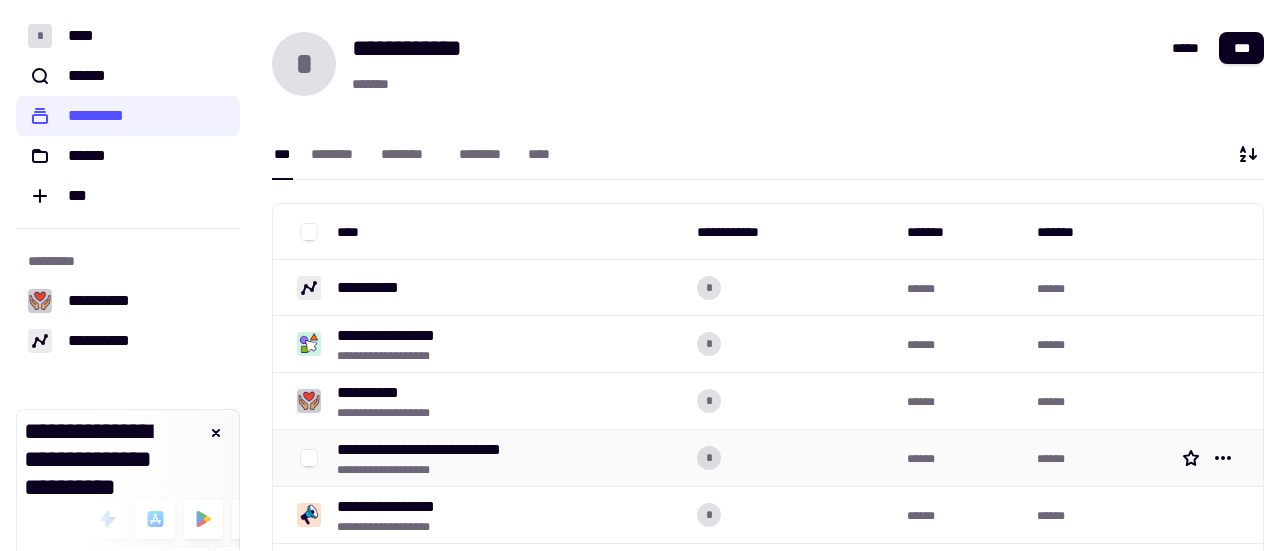 click on "**********" at bounding box center [437, 450] 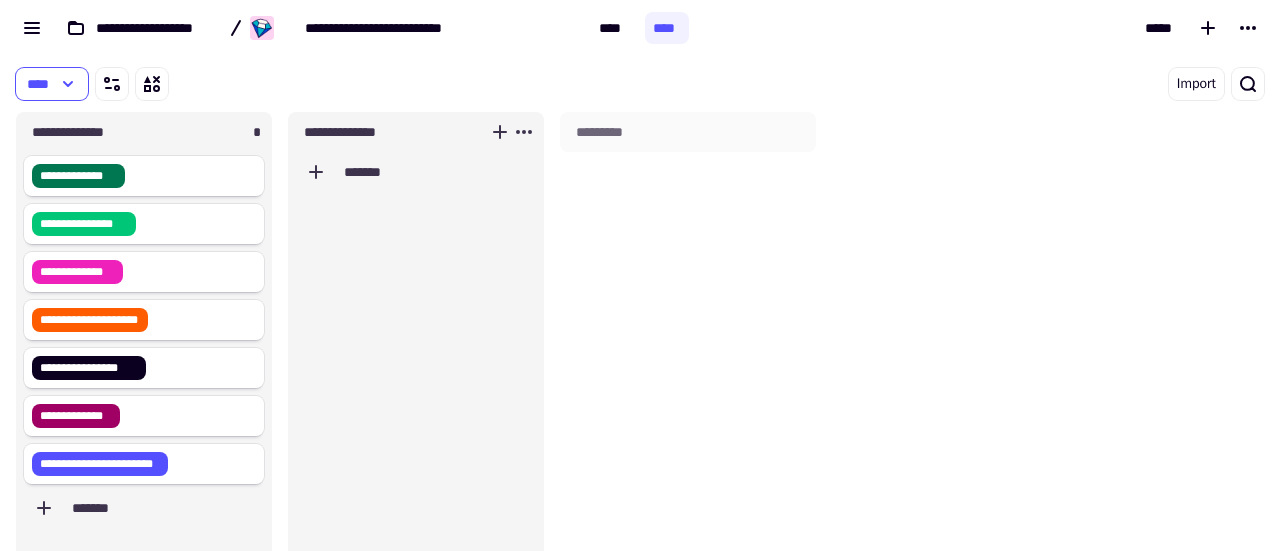 scroll, scrollTop: 16, scrollLeft: 16, axis: both 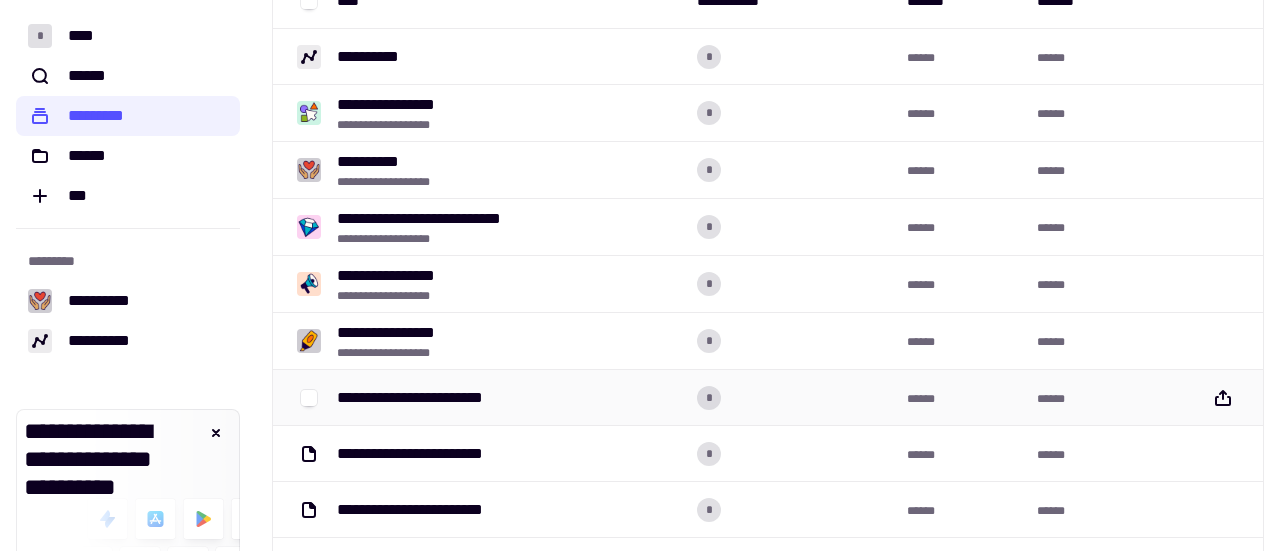 click on "**********" at bounding box center (425, 398) 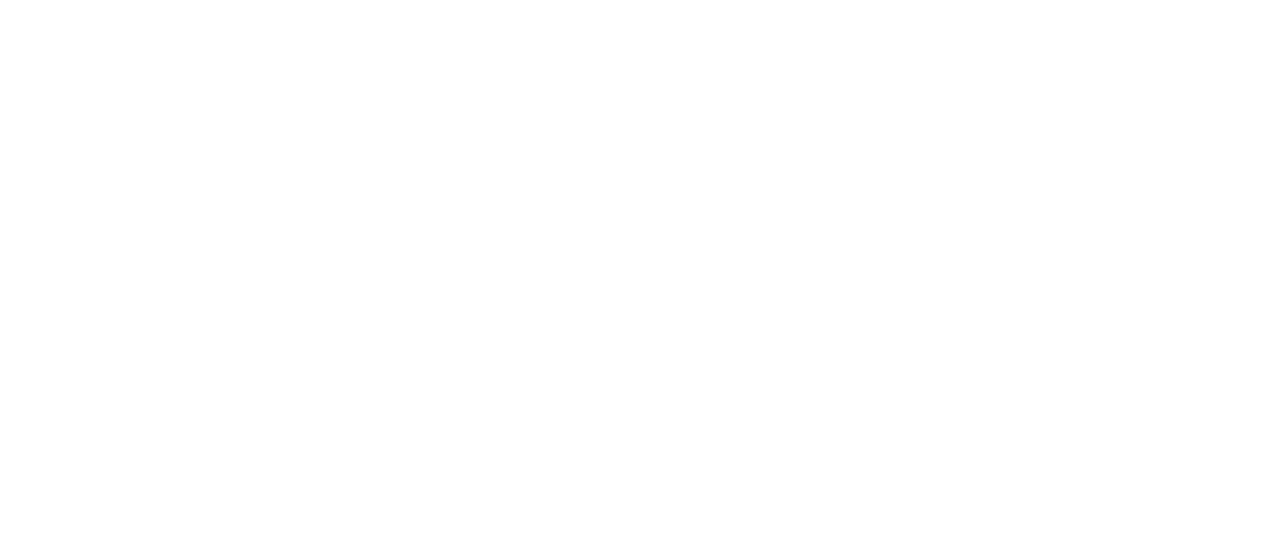 scroll, scrollTop: 0, scrollLeft: 0, axis: both 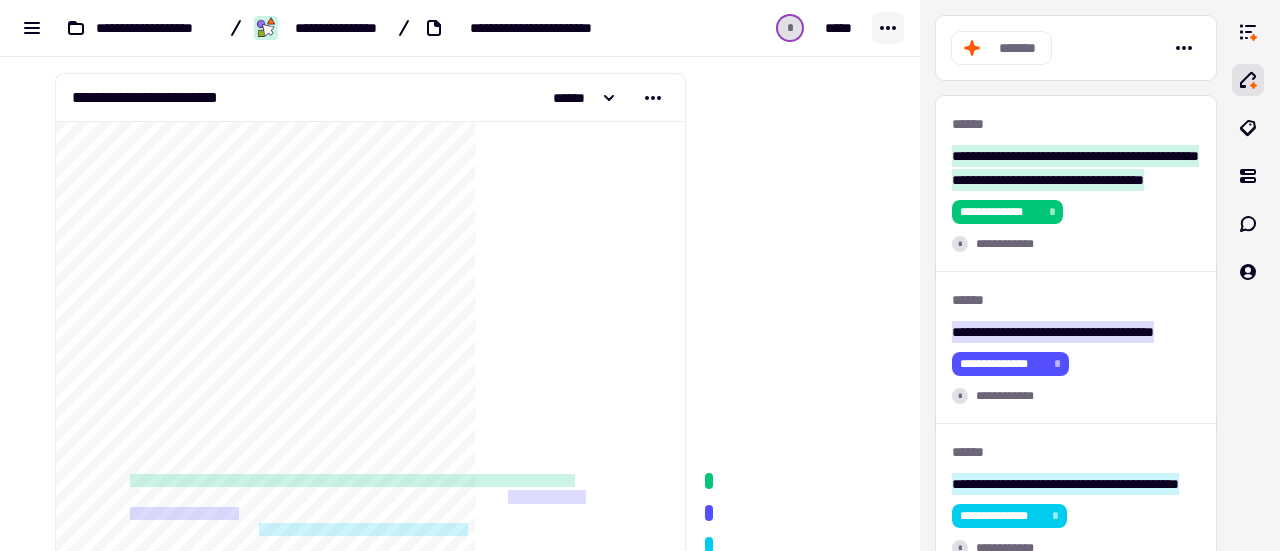 click 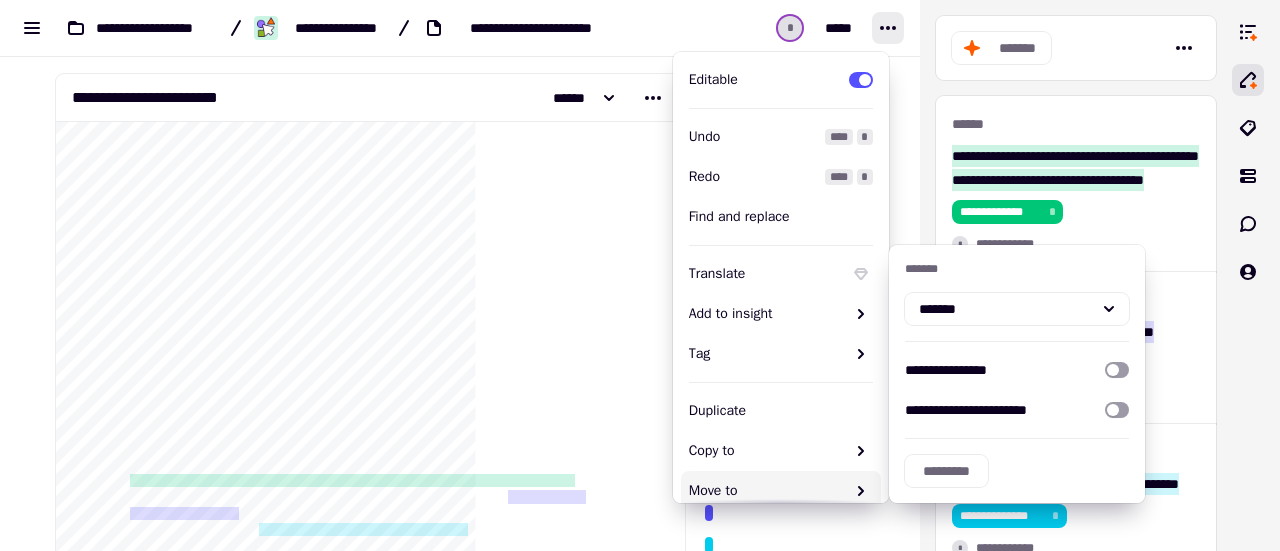 drag, startPoint x: 858, startPoint y: 491, endPoint x: 846, endPoint y: 598, distance: 107.67079 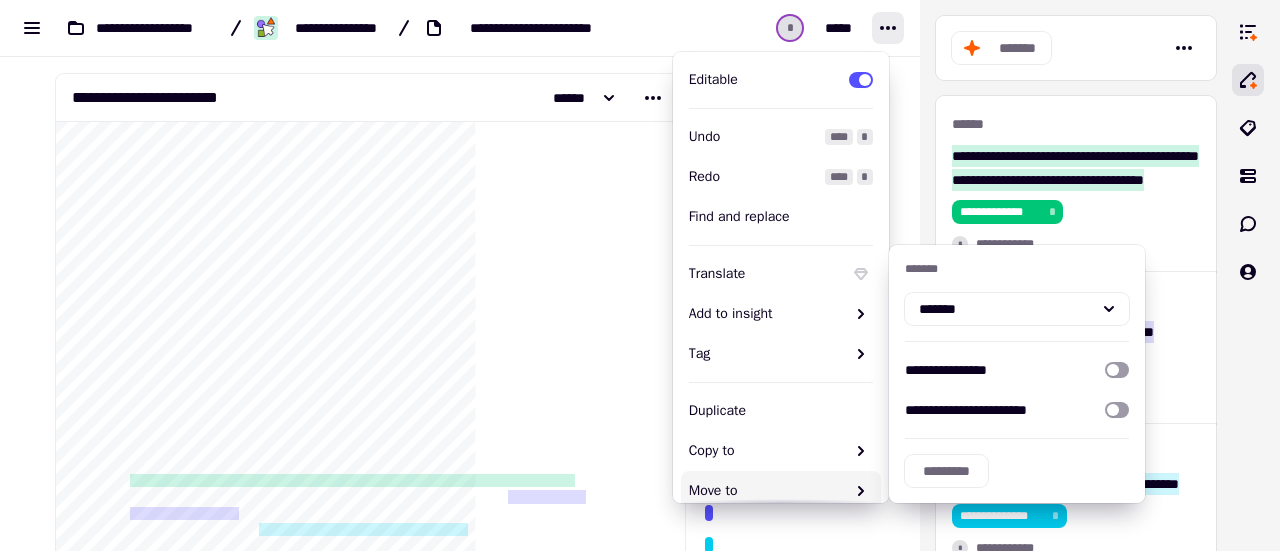click on "**********" at bounding box center [640, 275] 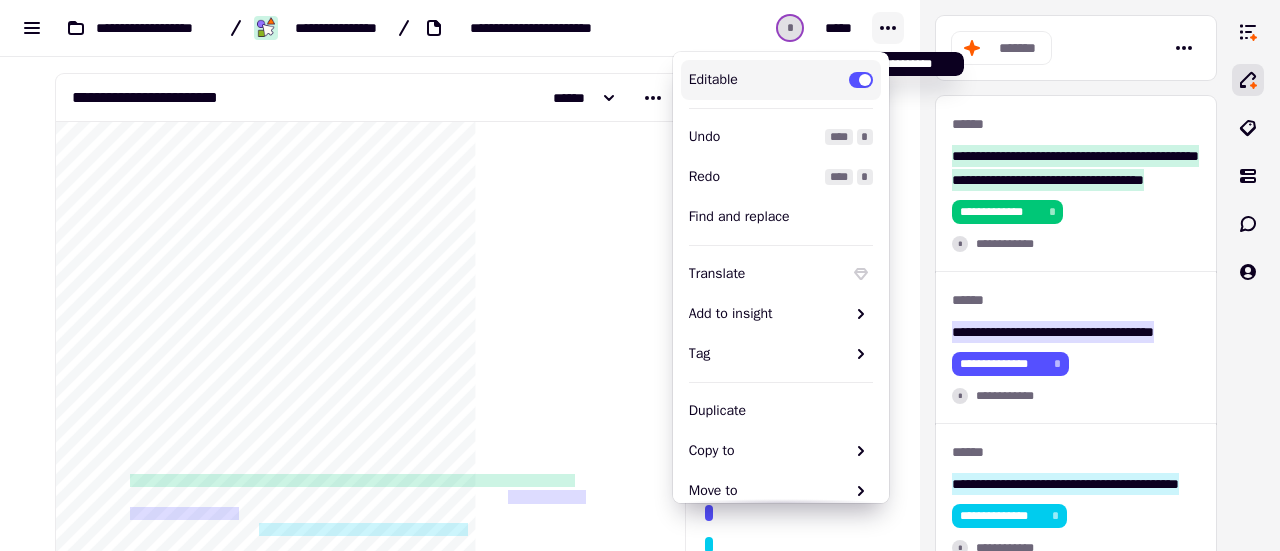 click 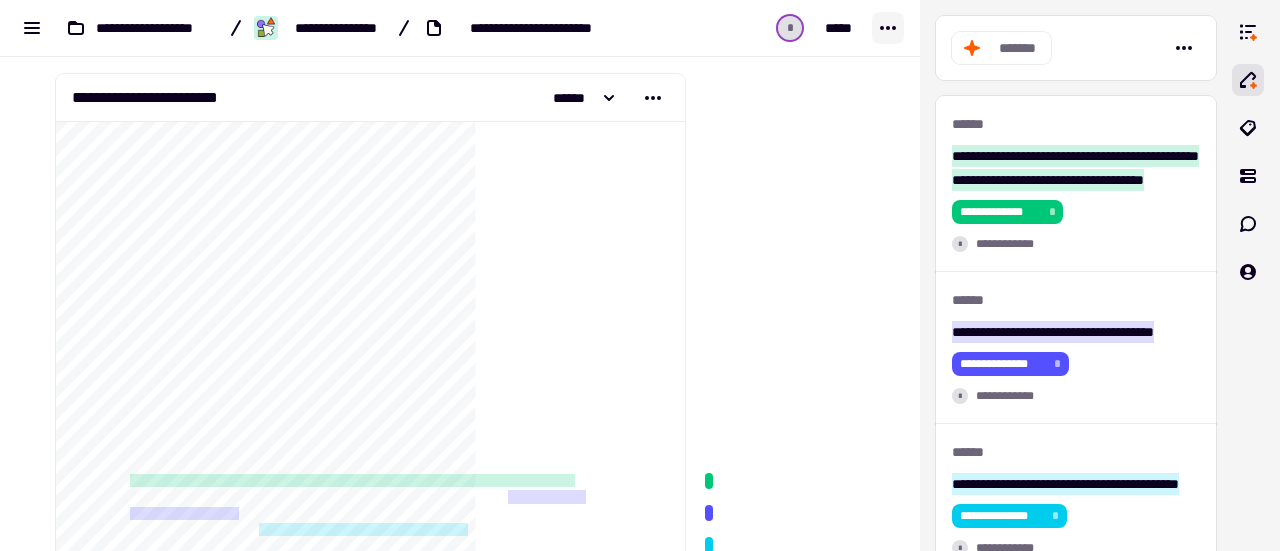 click 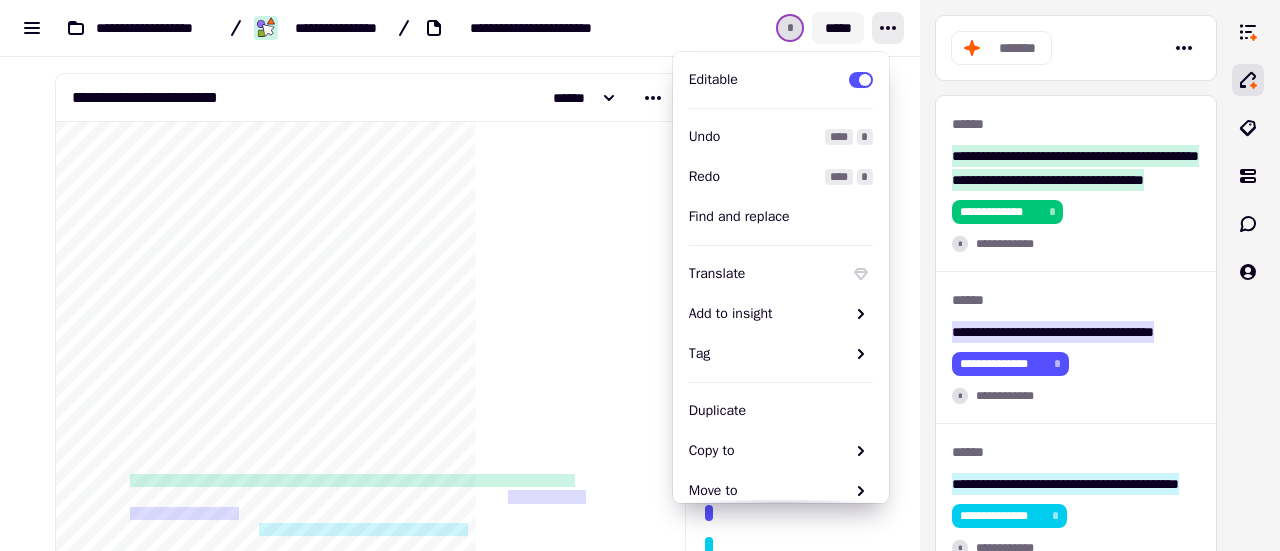 click on "*****" 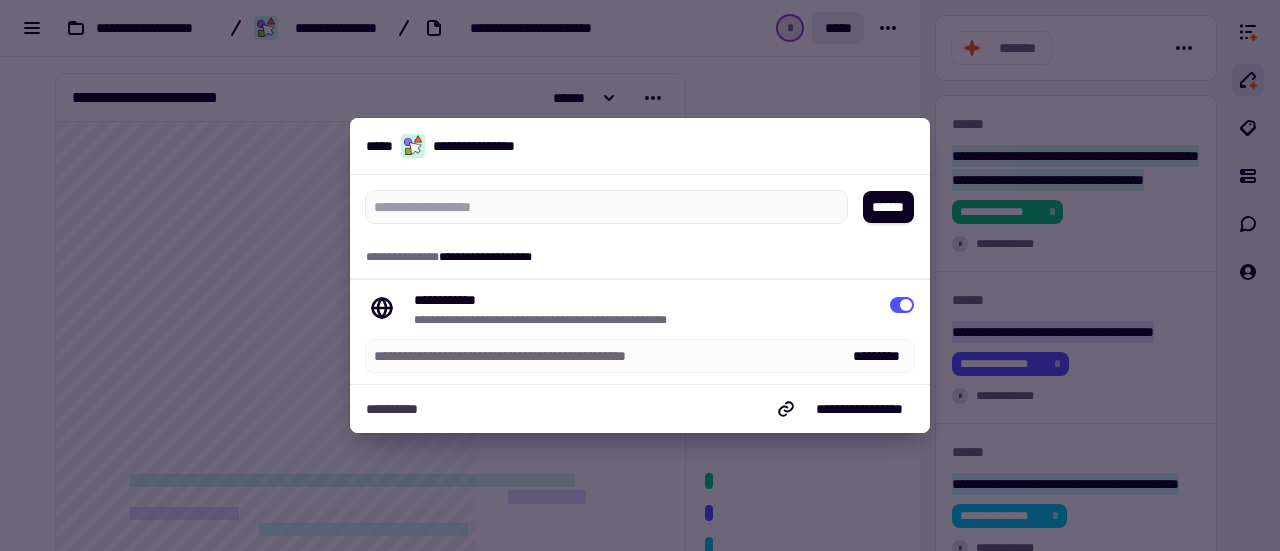 click at bounding box center [640, 275] 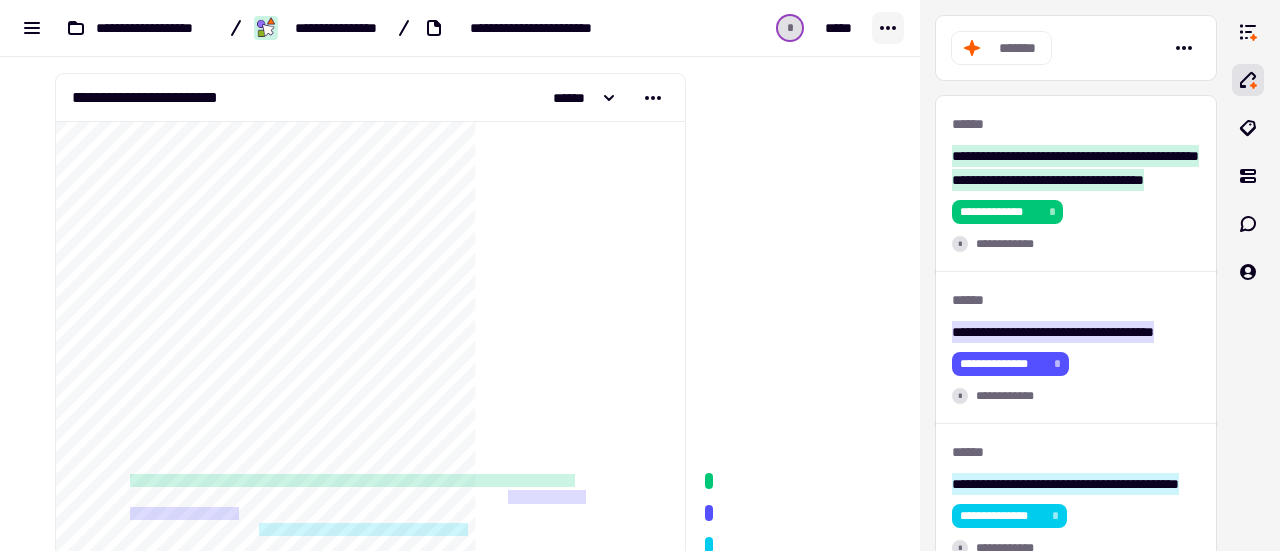 click 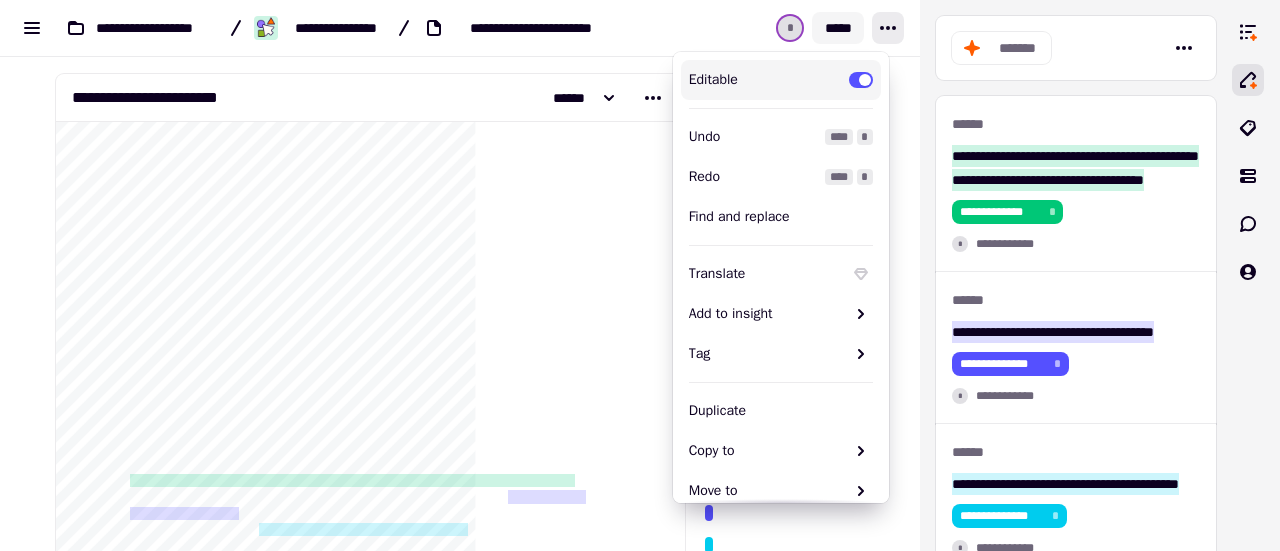 click on "*****" 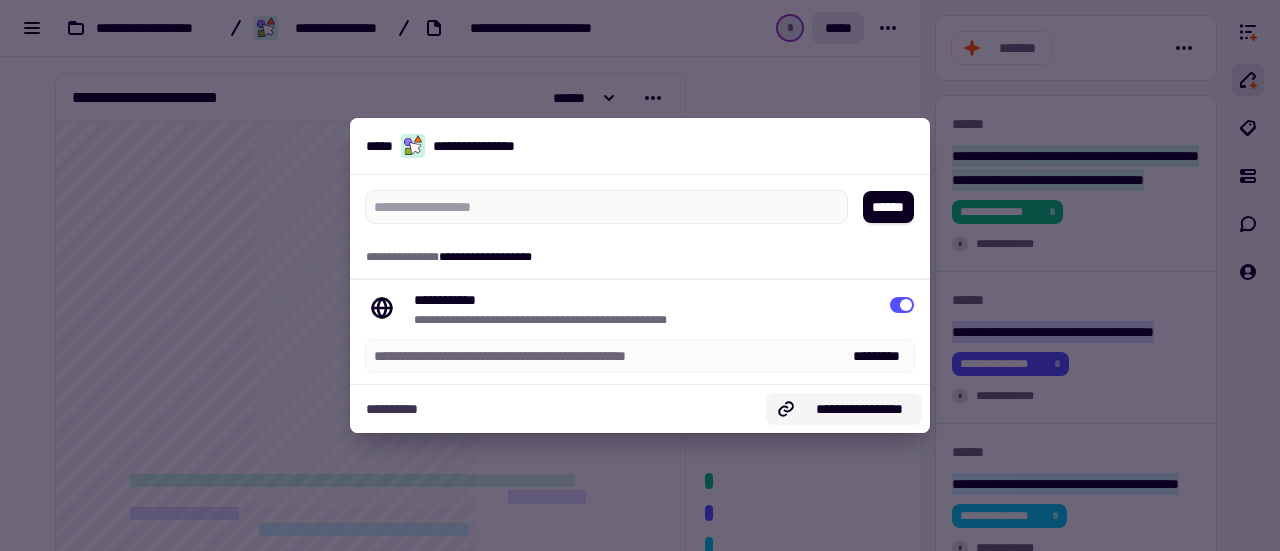 click on "**********" 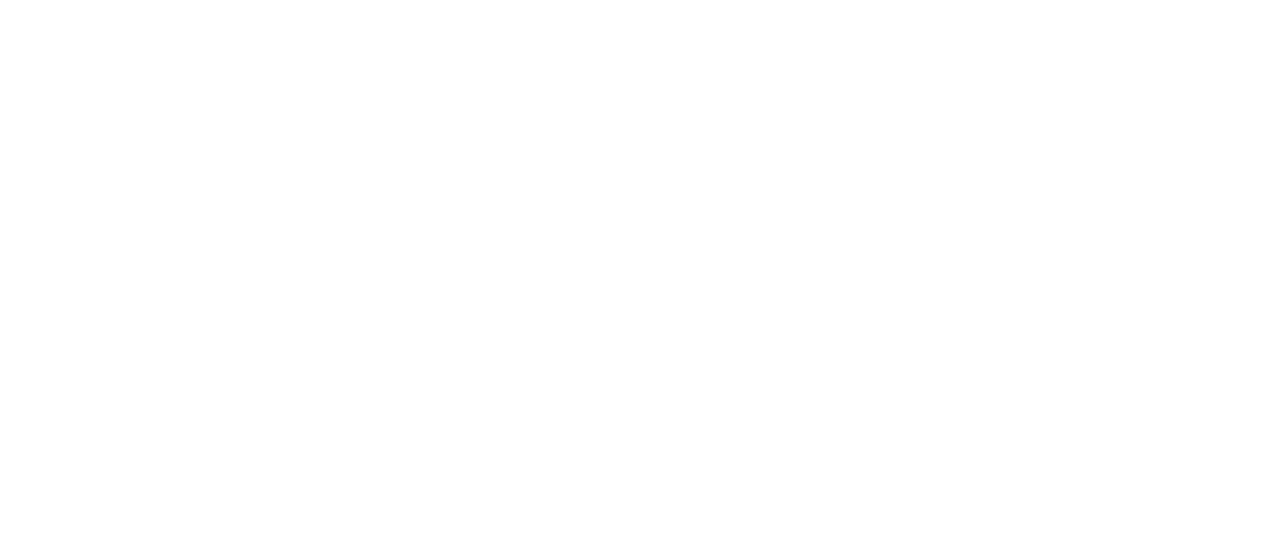 scroll, scrollTop: 0, scrollLeft: 0, axis: both 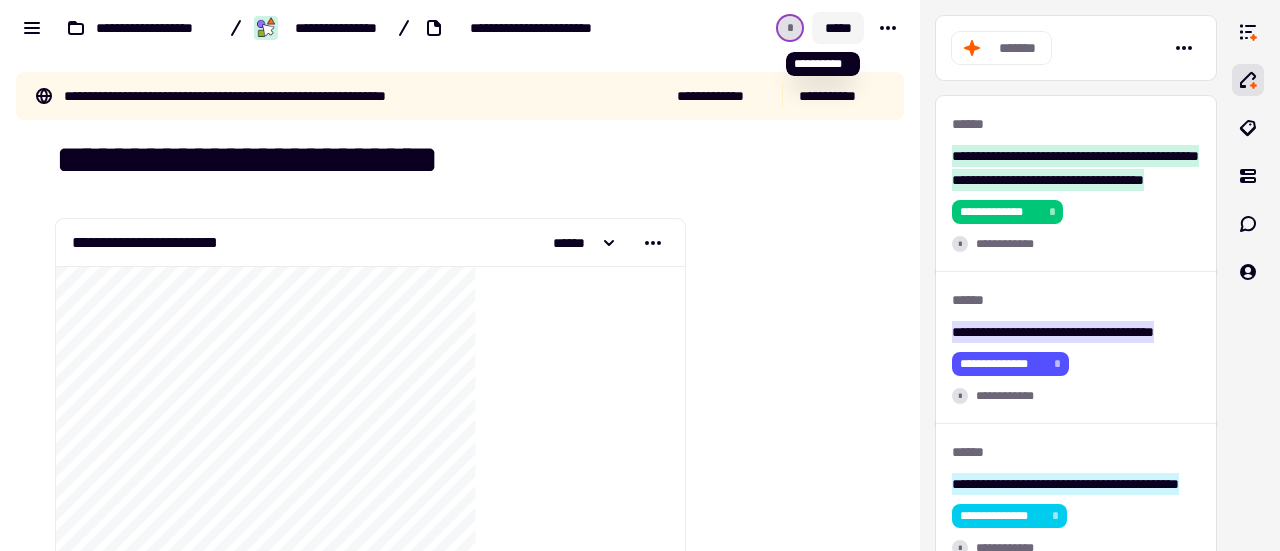 click on "*****" 